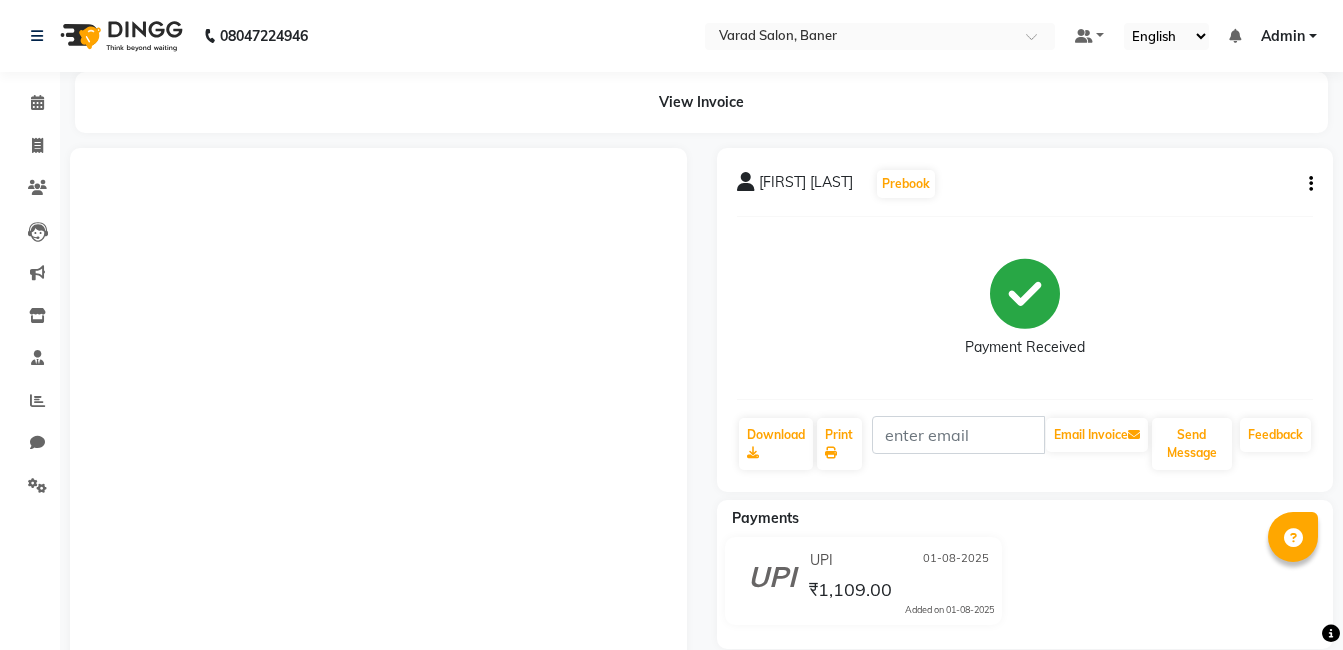 scroll, scrollTop: 335, scrollLeft: 0, axis: vertical 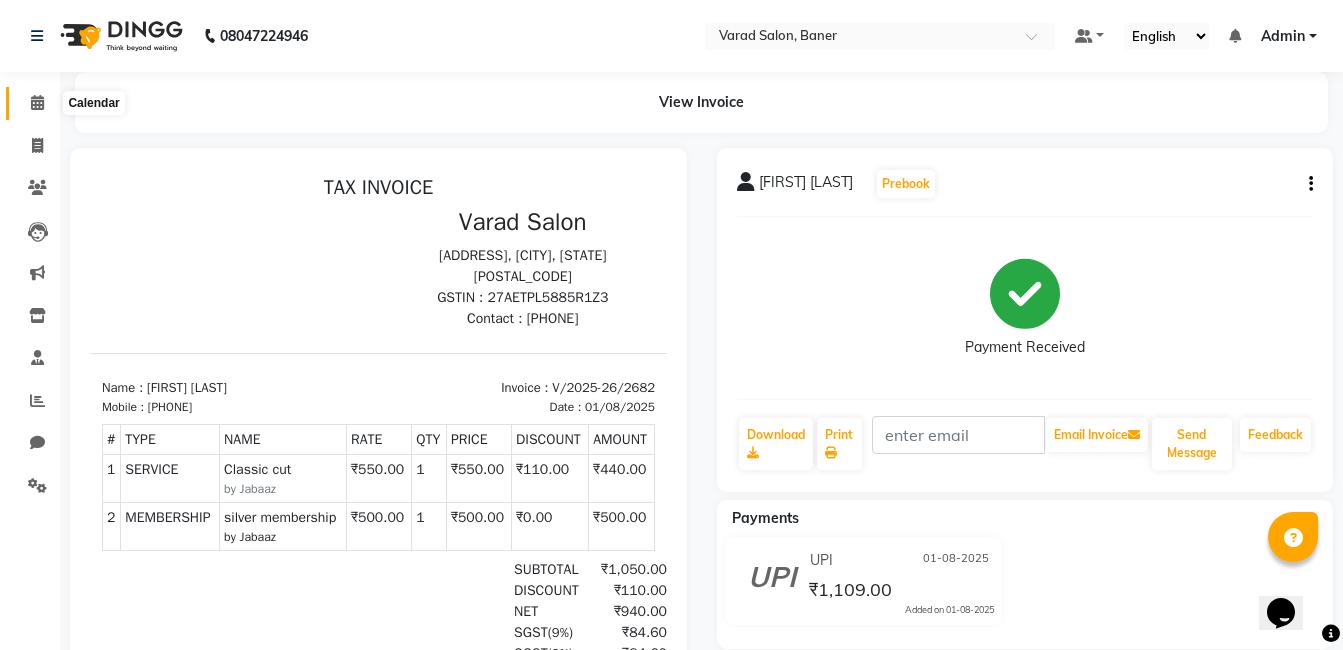 click 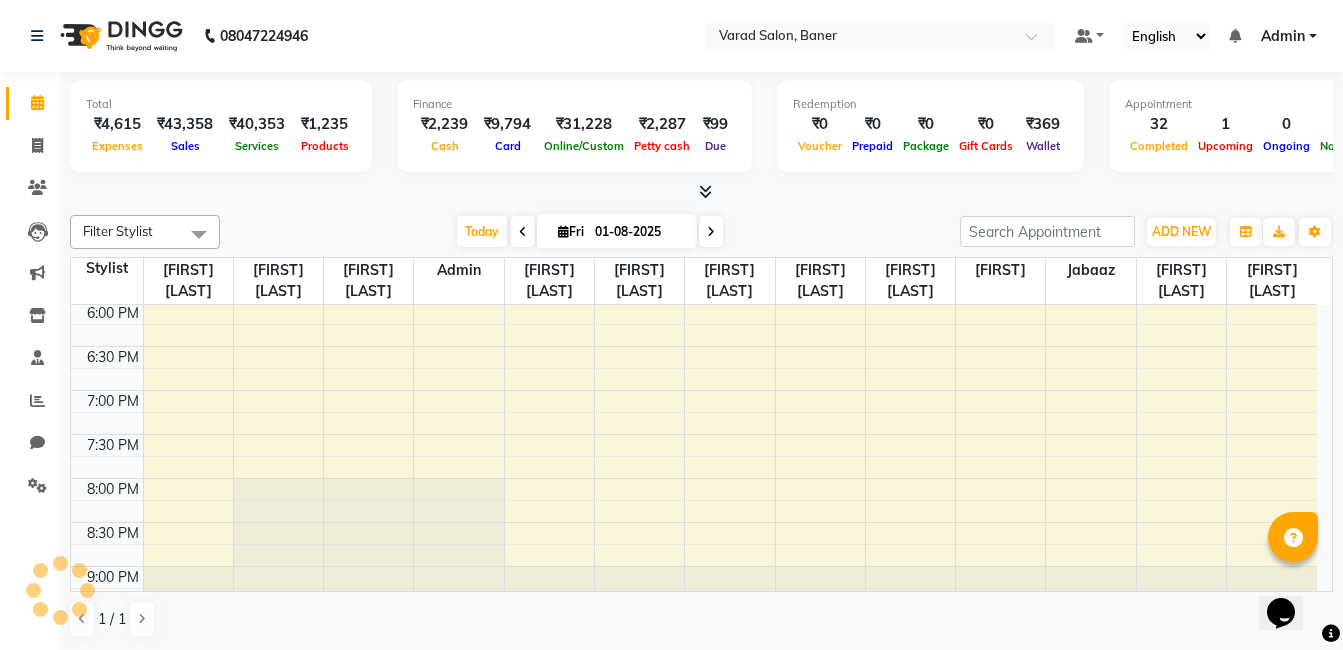 scroll, scrollTop: 0, scrollLeft: 0, axis: both 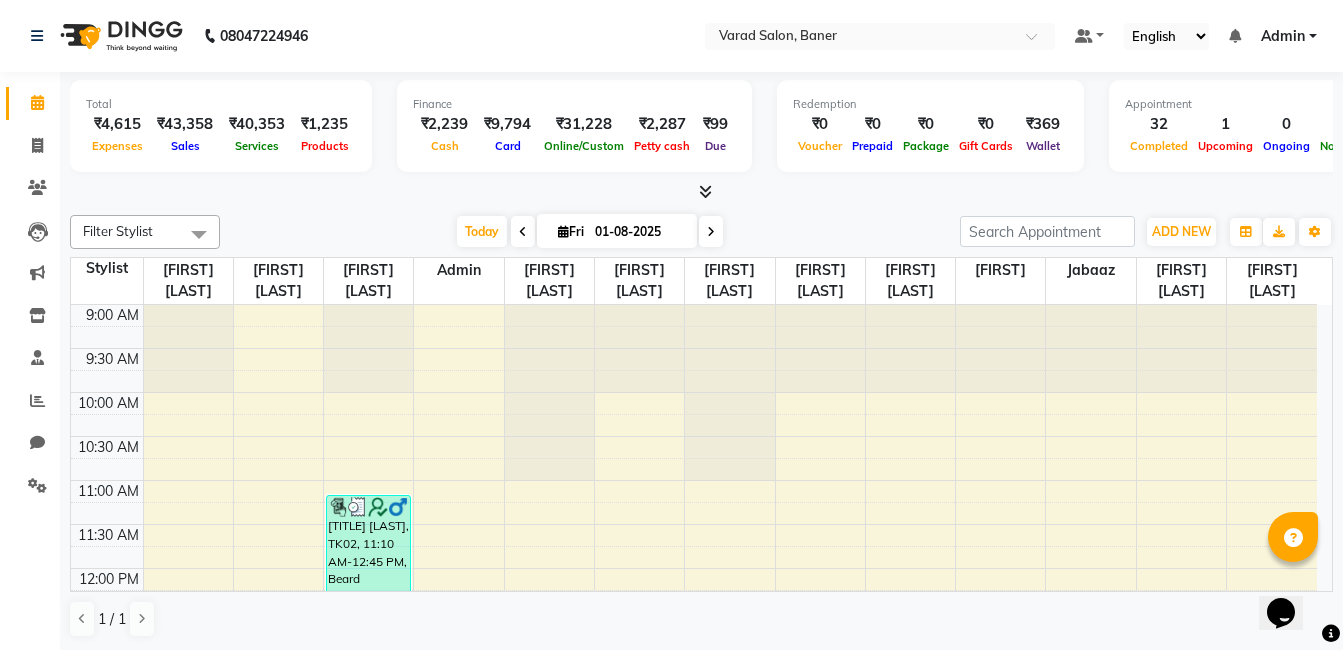 click at bounding box center [705, 191] 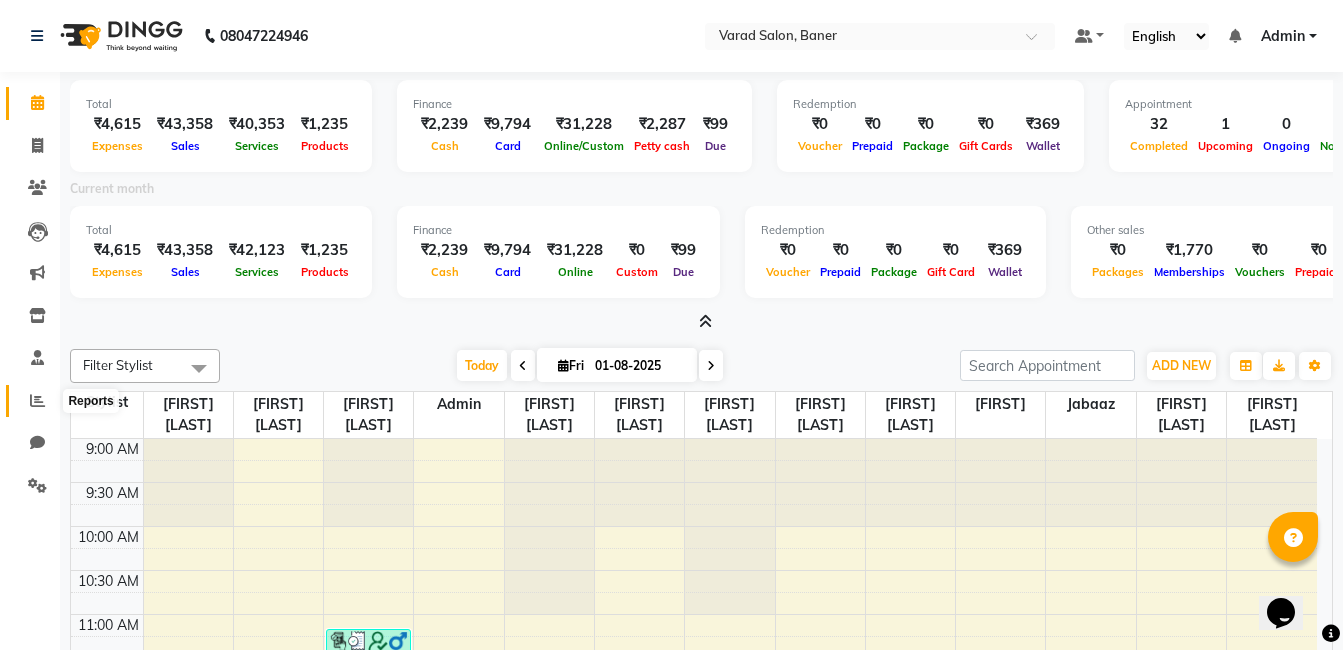 click 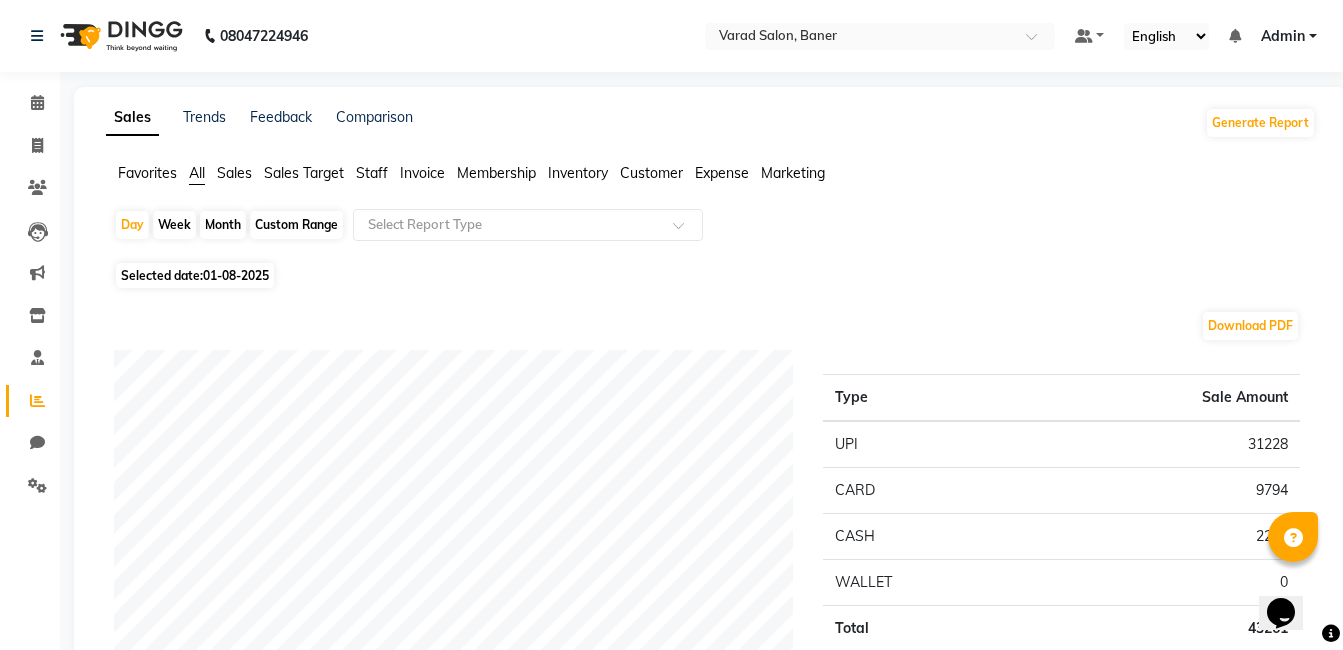 drag, startPoint x: 729, startPoint y: 174, endPoint x: 719, endPoint y: 180, distance: 11.661903 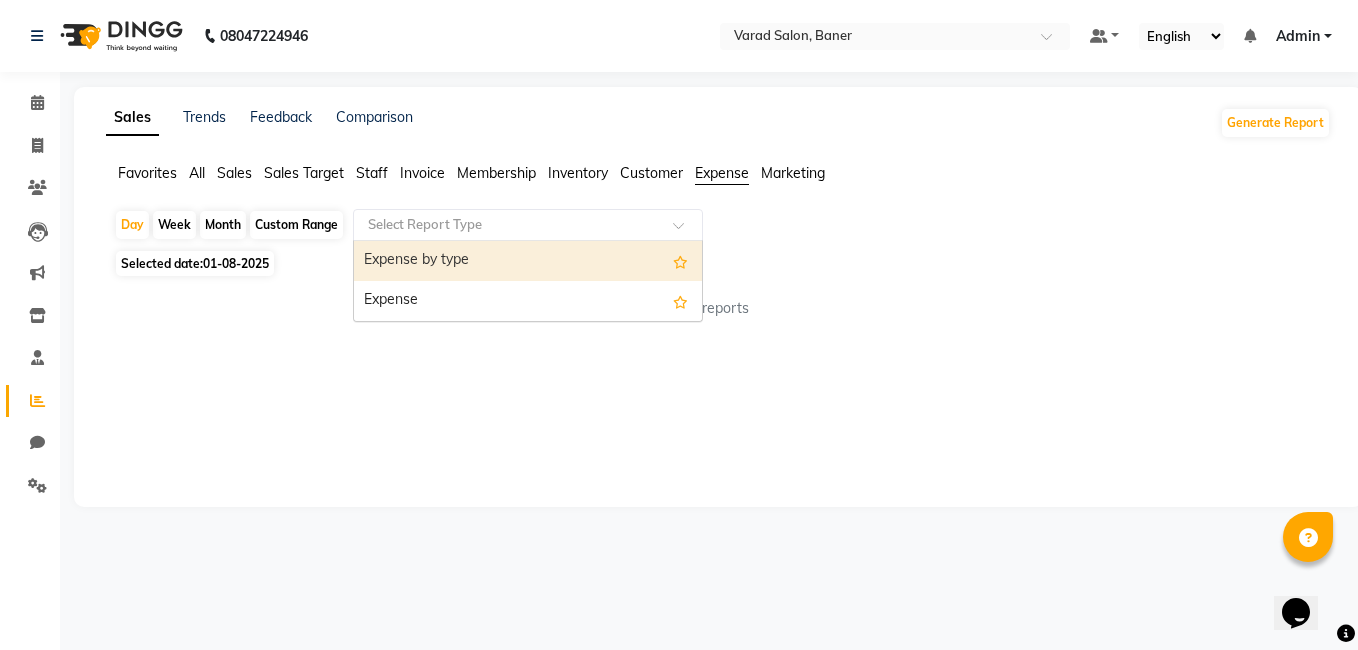 drag, startPoint x: 585, startPoint y: 209, endPoint x: 558, endPoint y: 239, distance: 40.36087 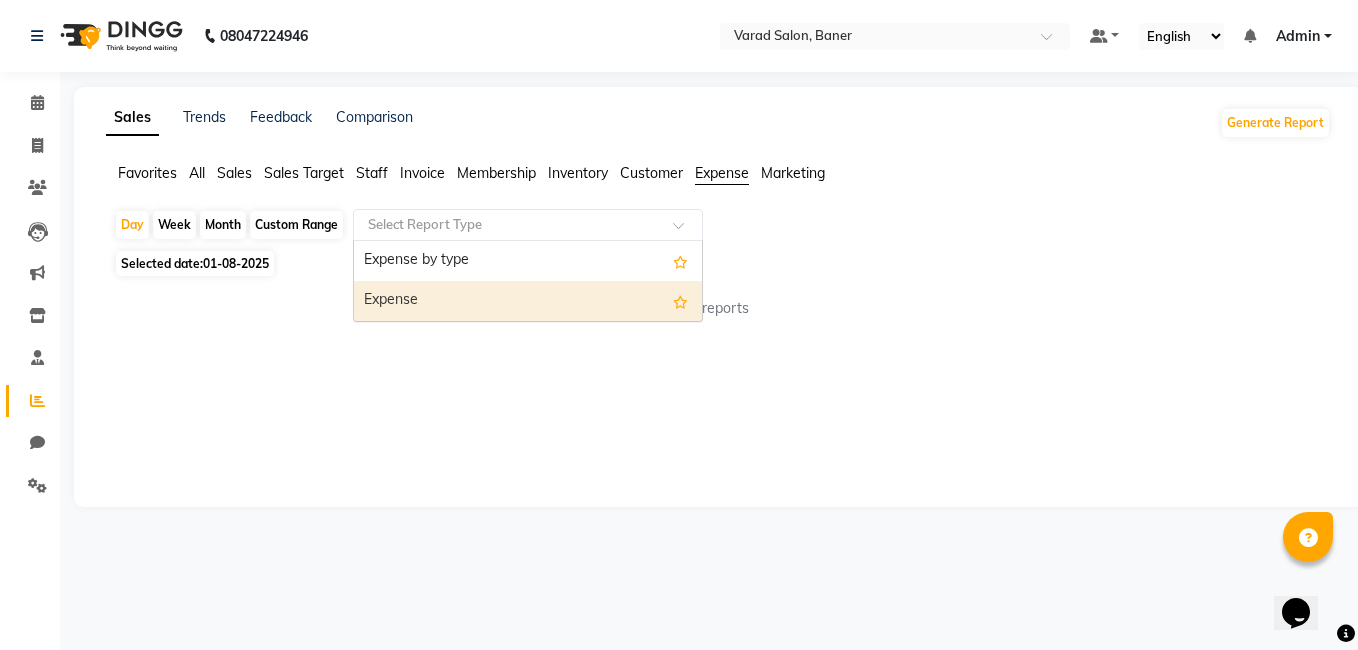 click on "Expense" at bounding box center (528, 301) 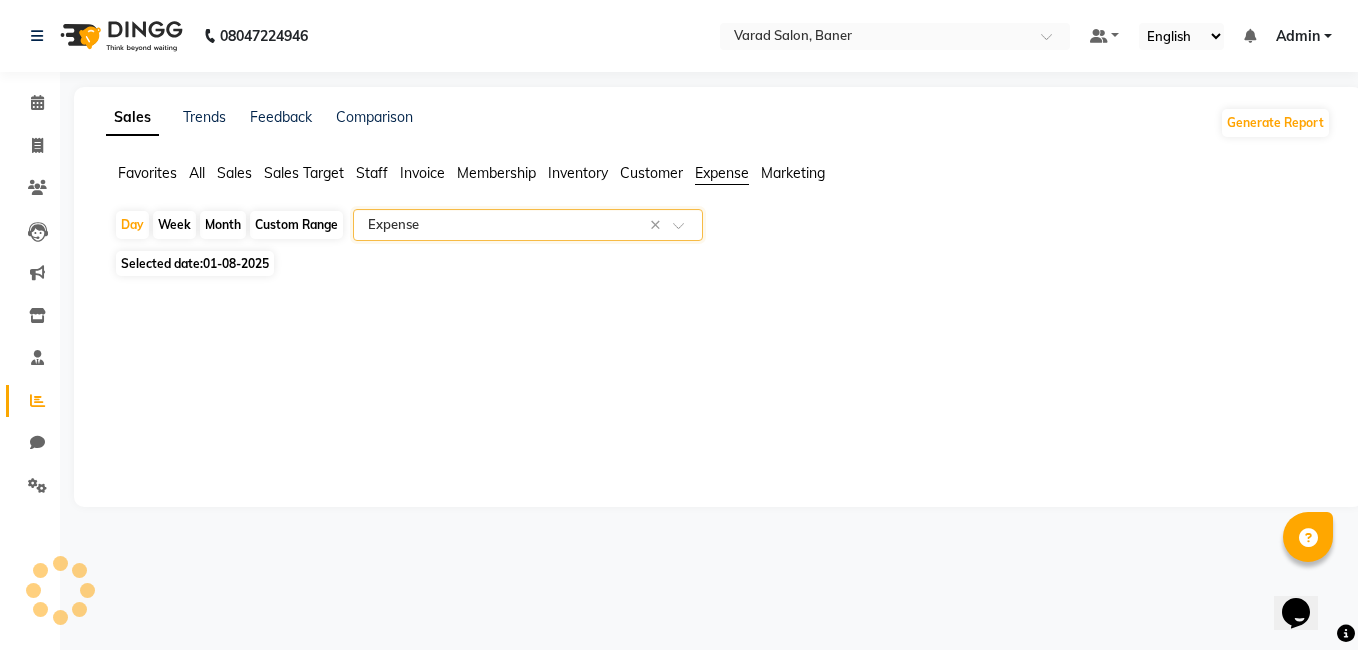 select on "full_report" 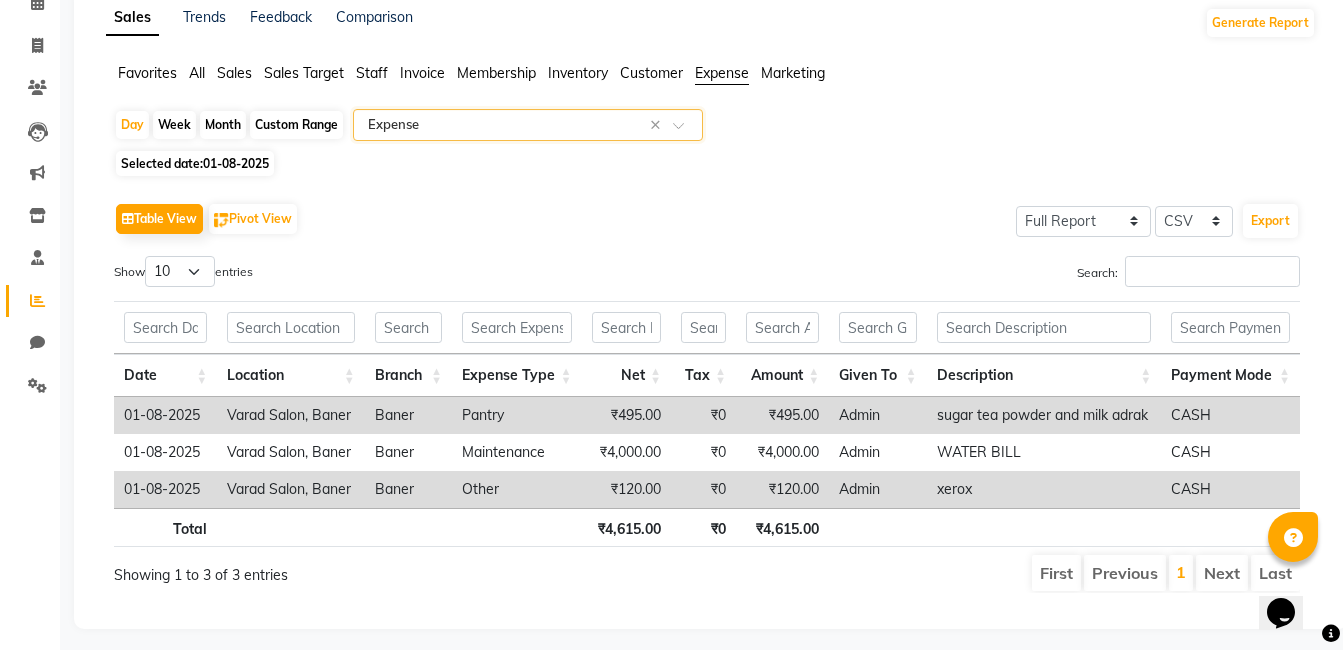 scroll, scrollTop: 0, scrollLeft: 0, axis: both 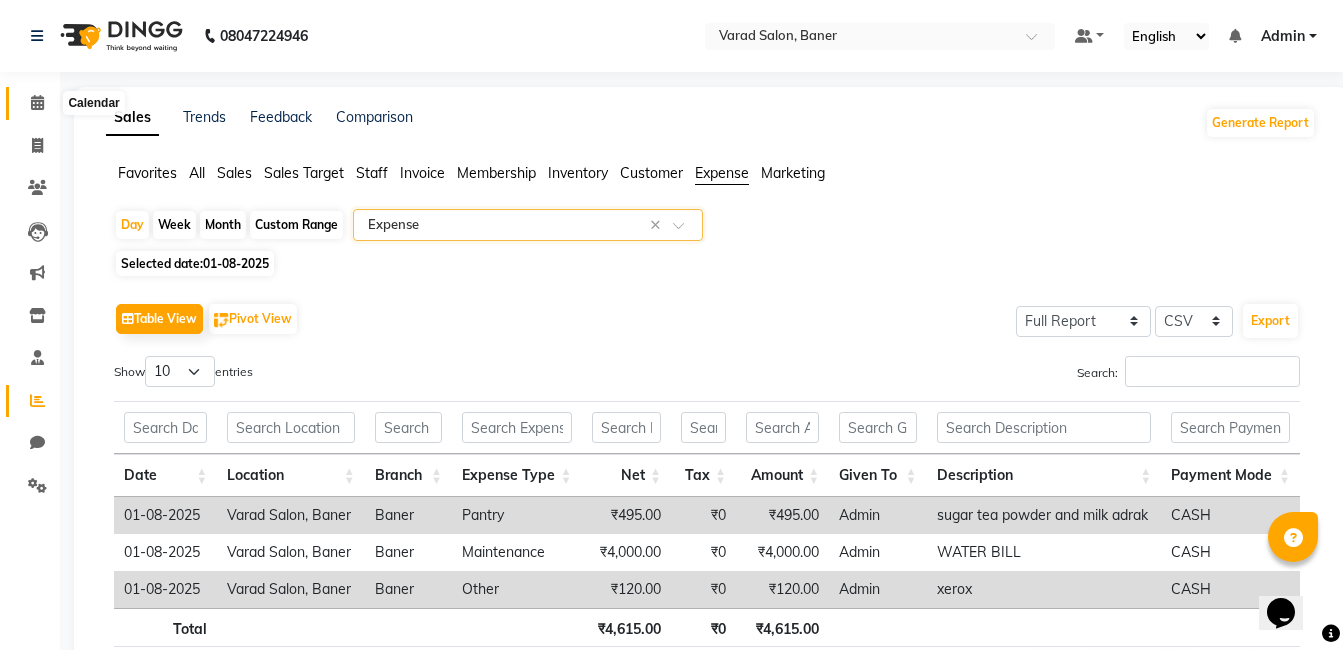 click 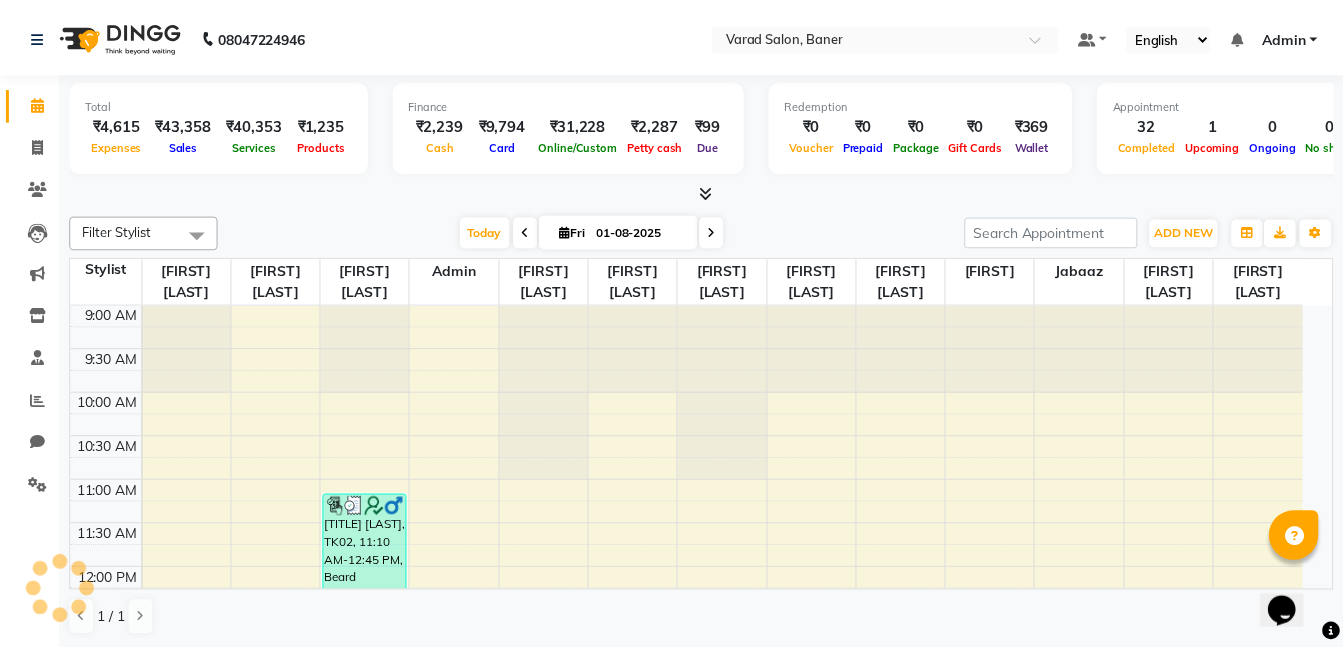 scroll, scrollTop: 0, scrollLeft: 0, axis: both 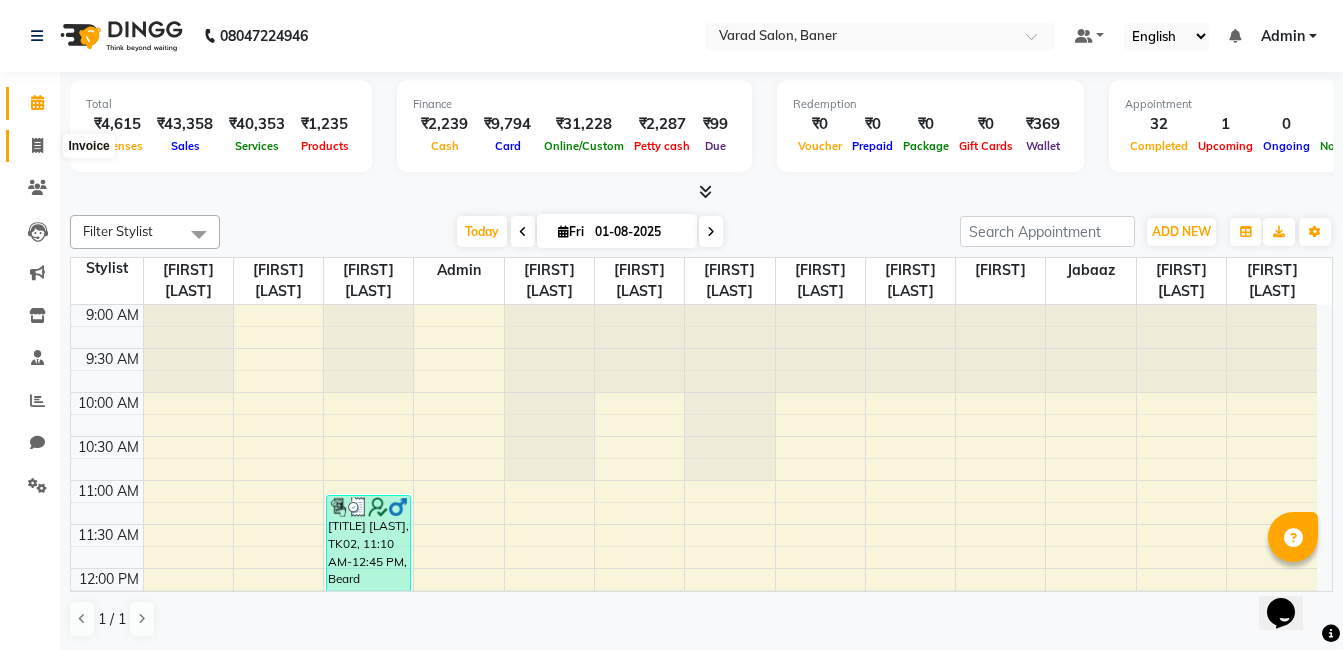 click 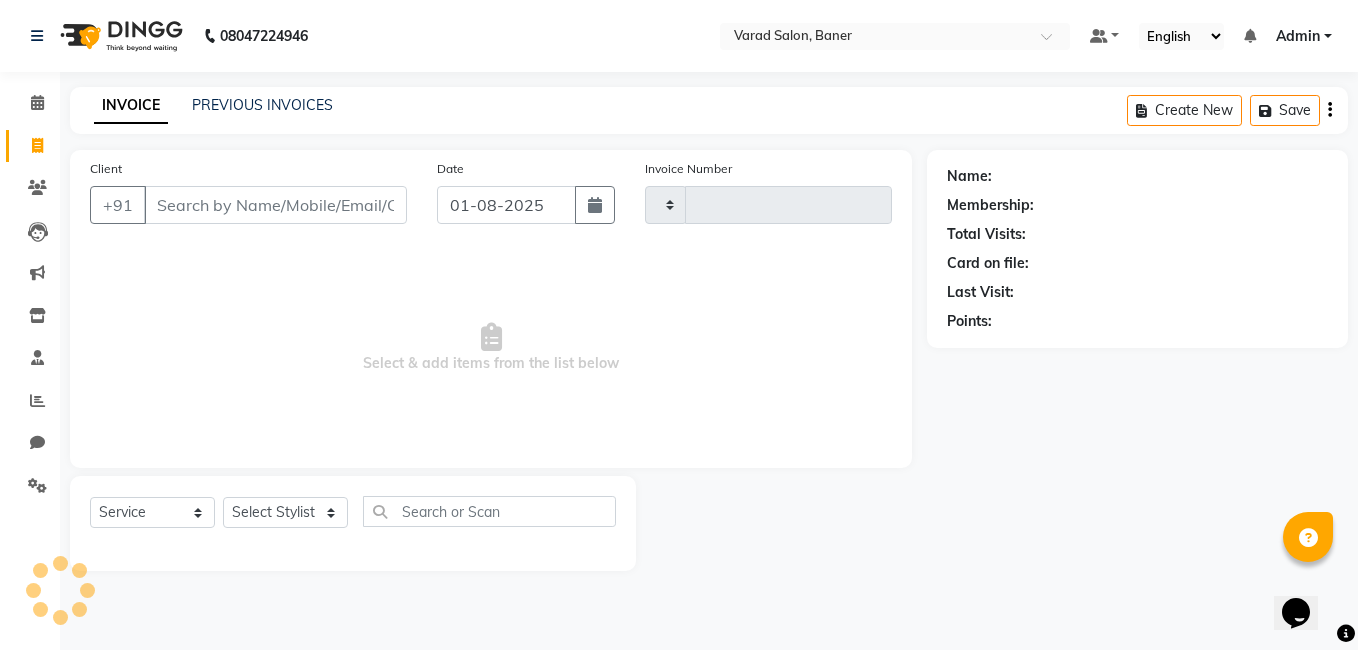 type on "2683" 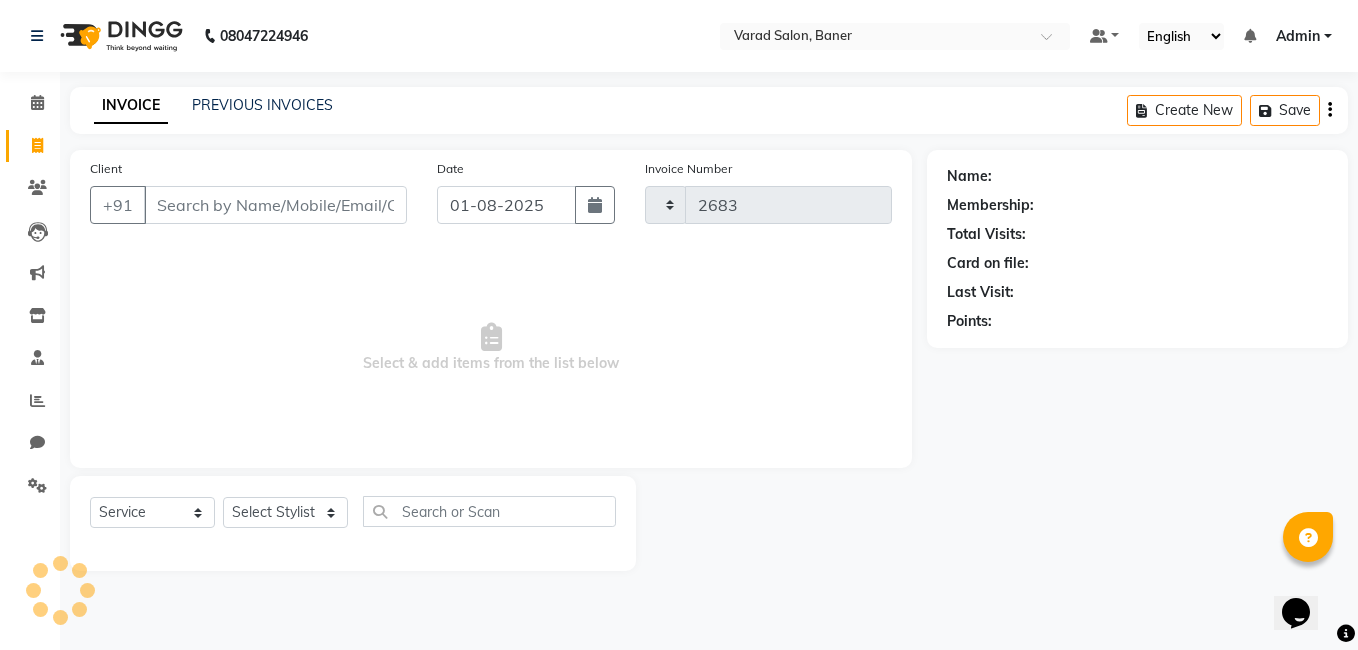 select on "7115" 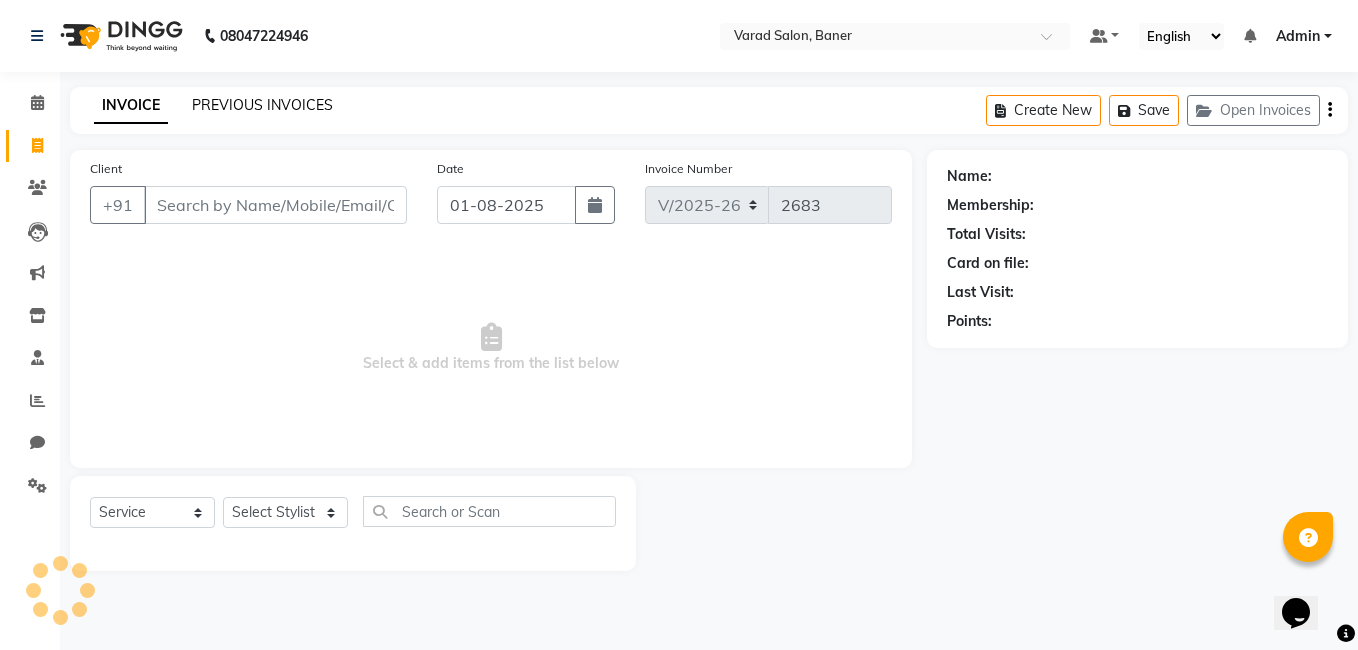 click on "PREVIOUS INVOICES" 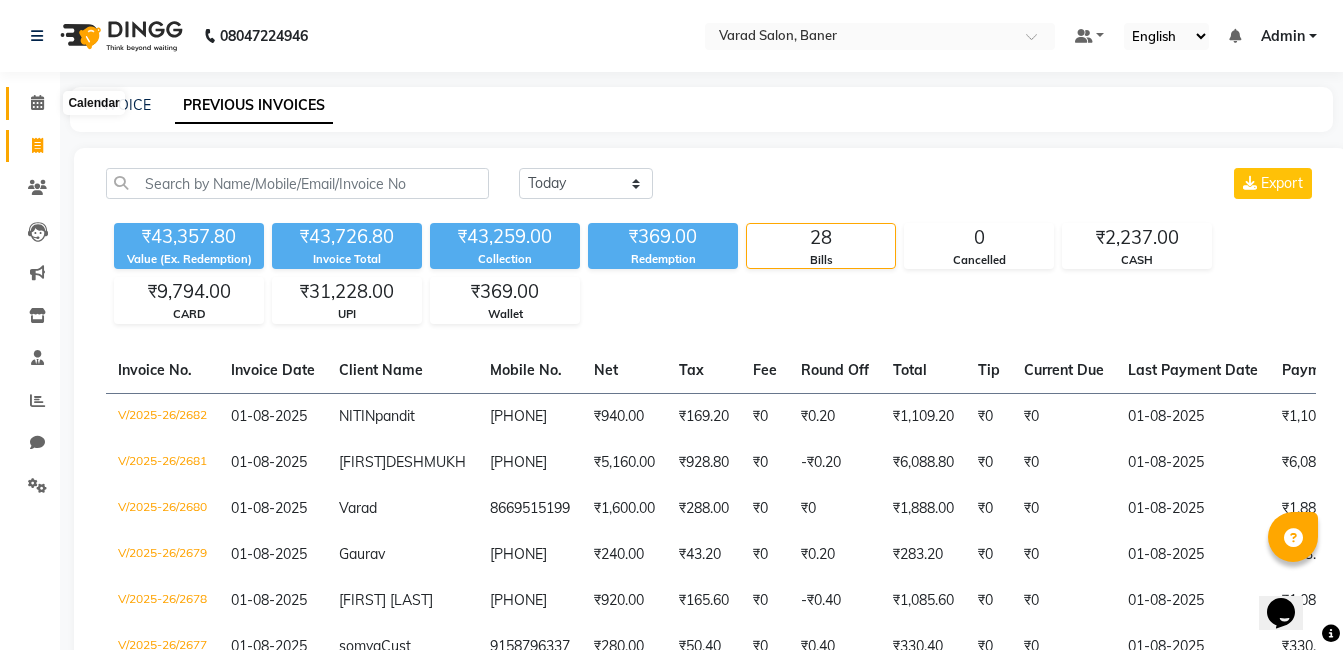 click 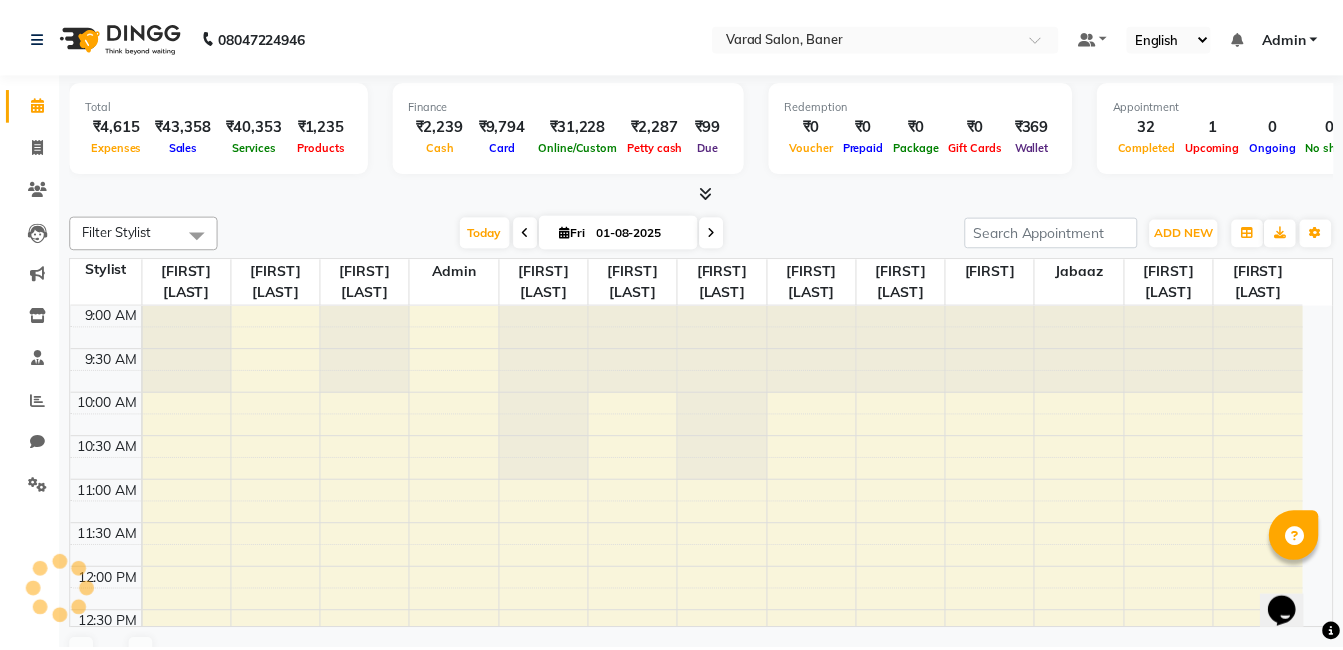 scroll, scrollTop: 0, scrollLeft: 0, axis: both 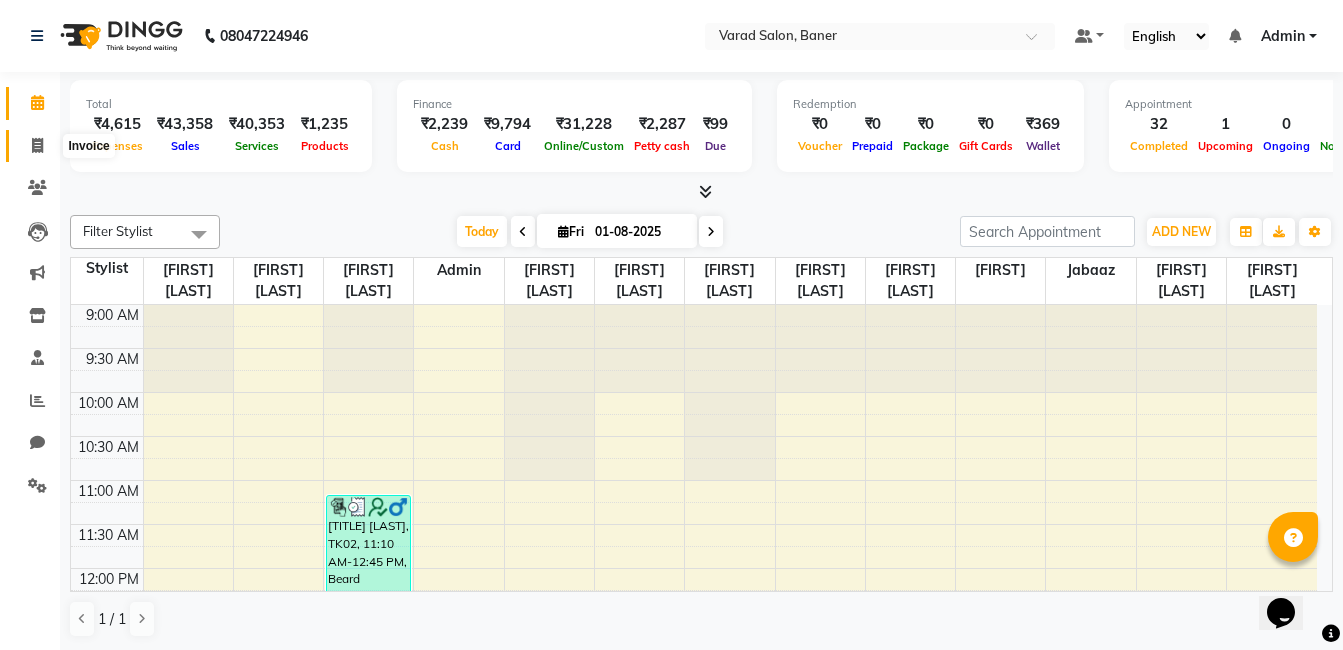 click 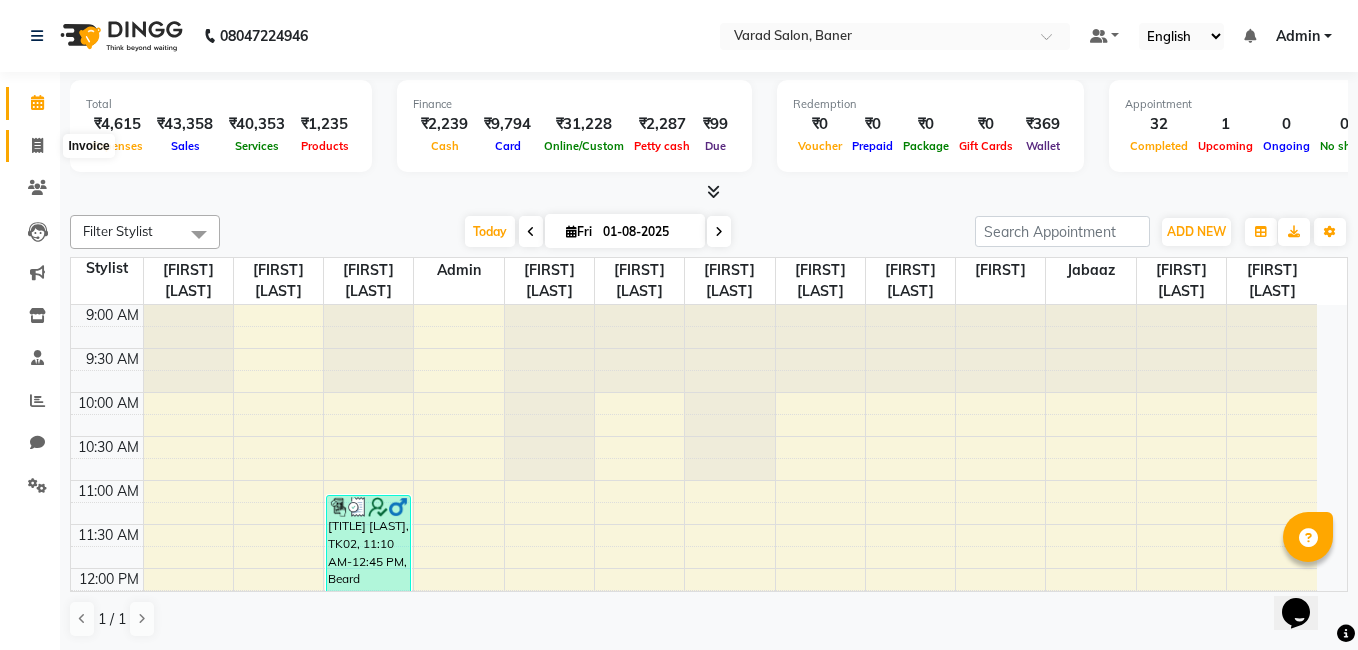 select on "service" 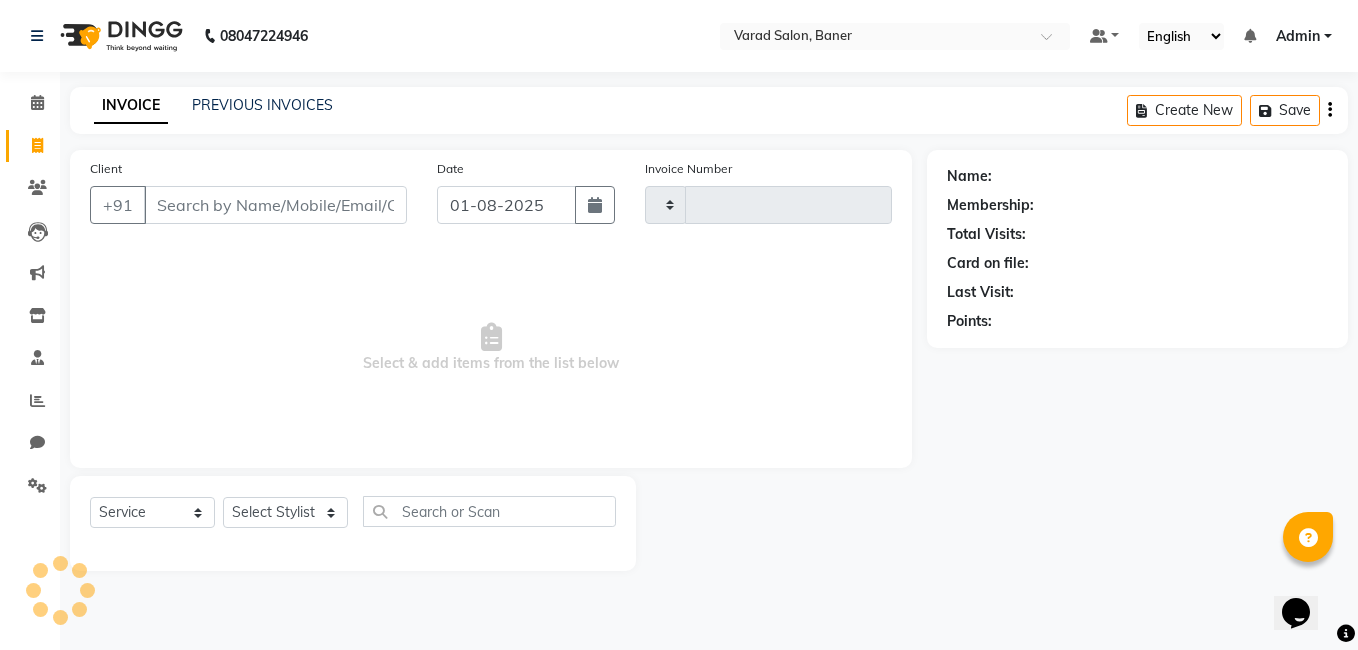 type on "2683" 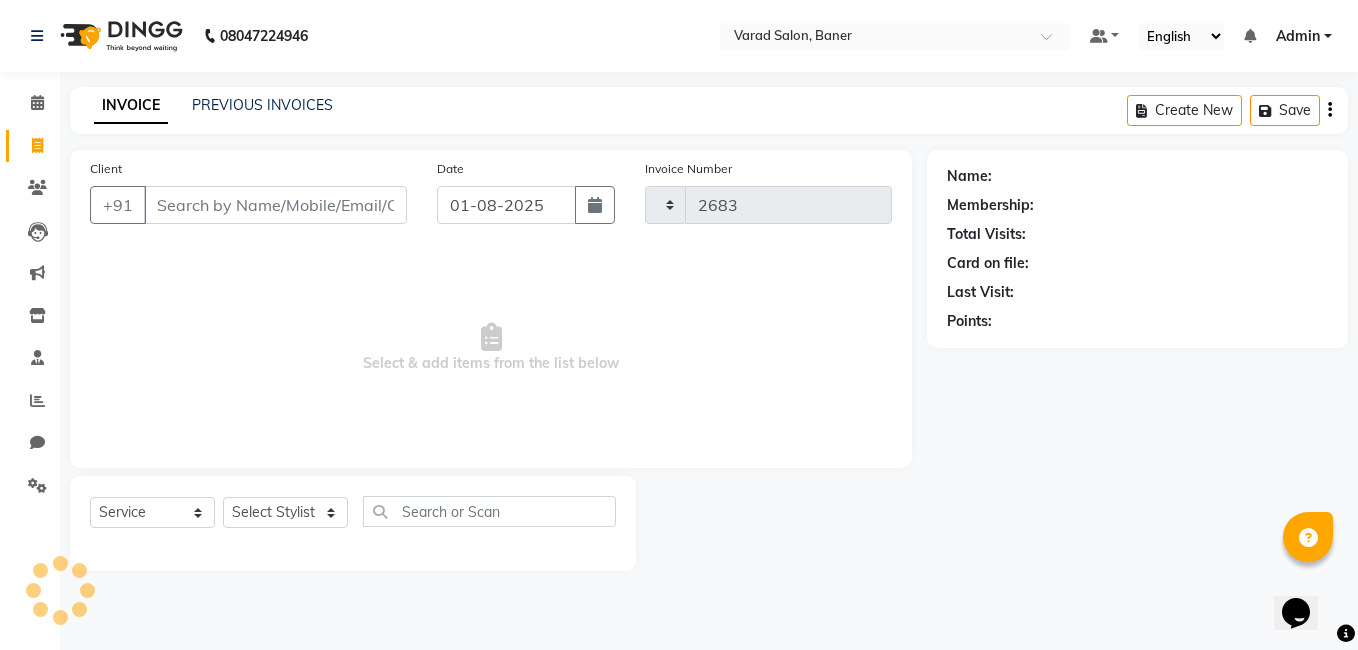select on "7115" 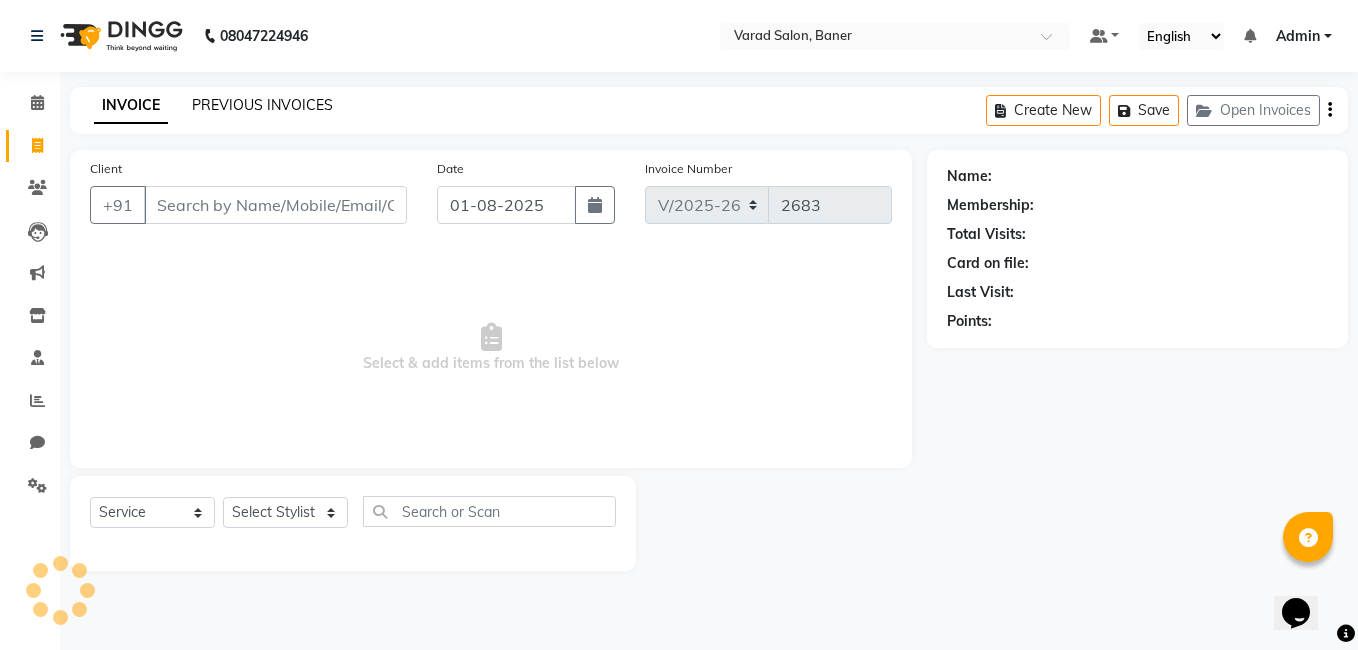 click on "PREVIOUS INVOICES" 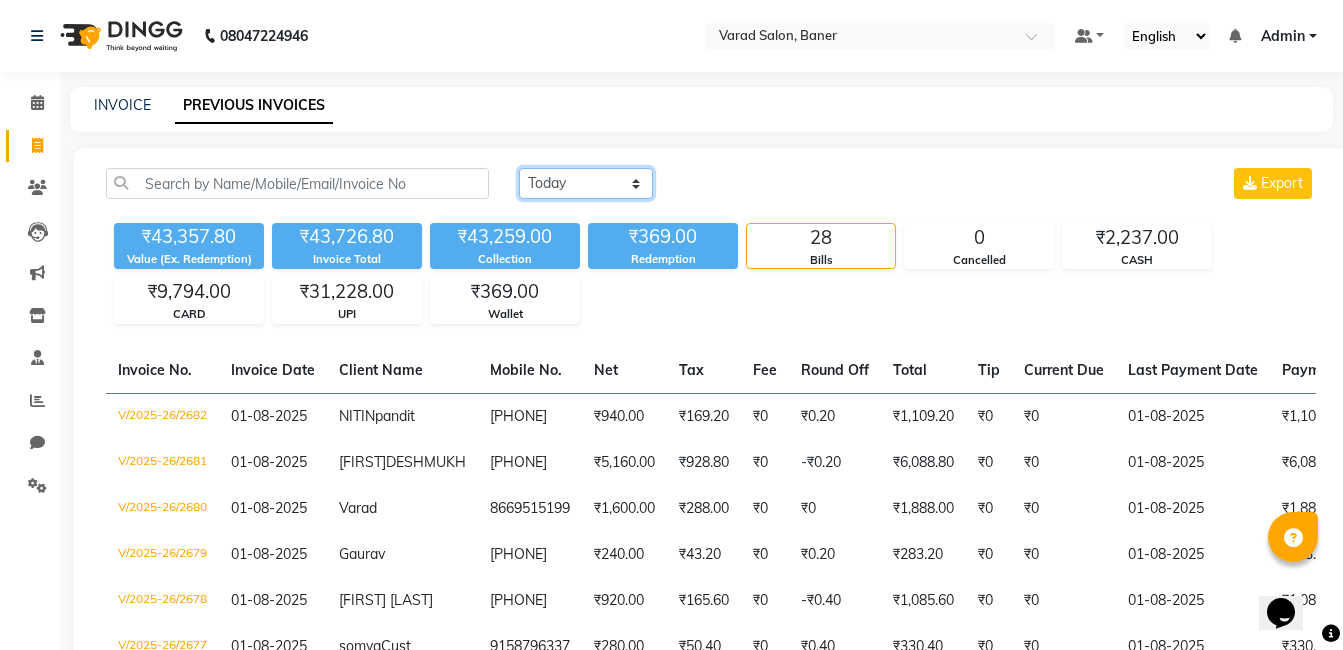 click on "Today Yesterday Custom Range" 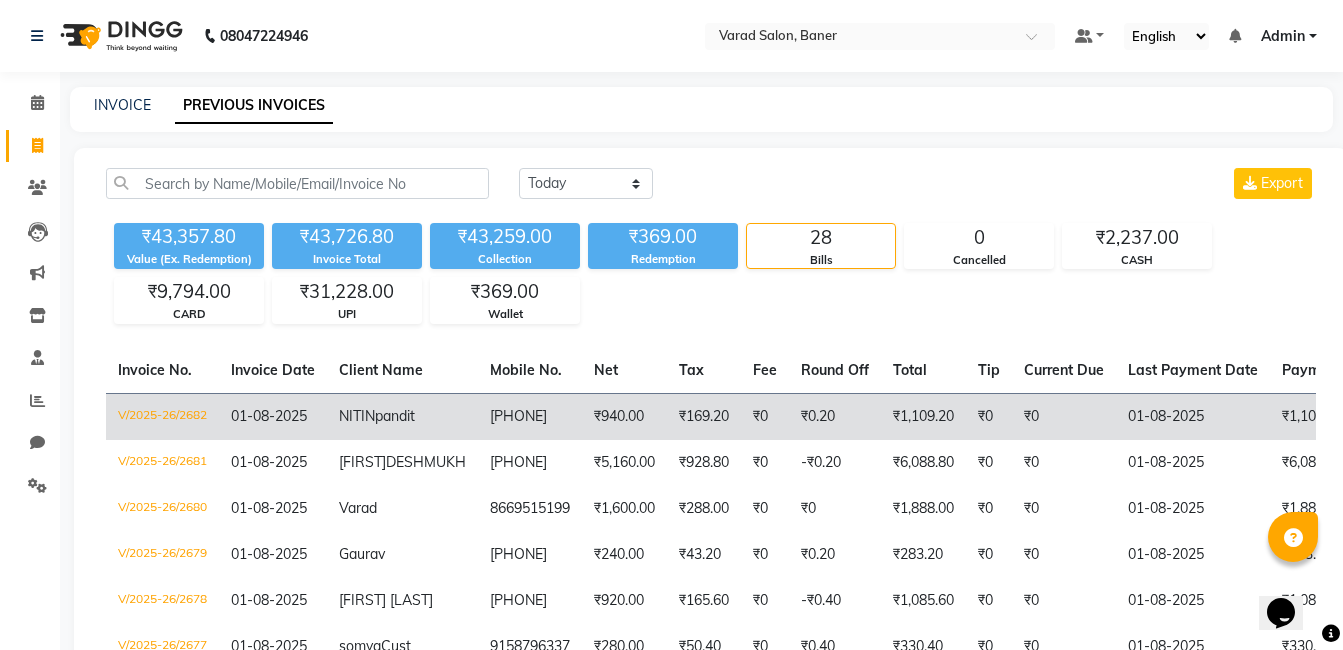 click on "01-08-2025" 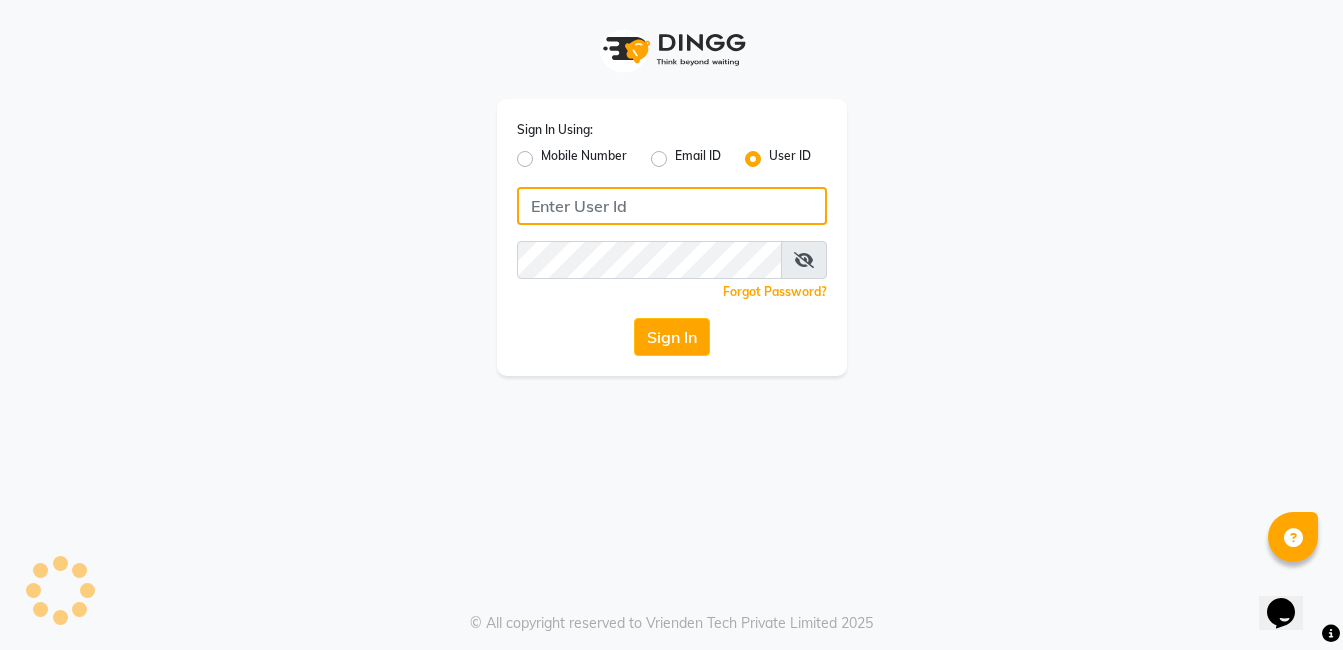 type on "8308252292" 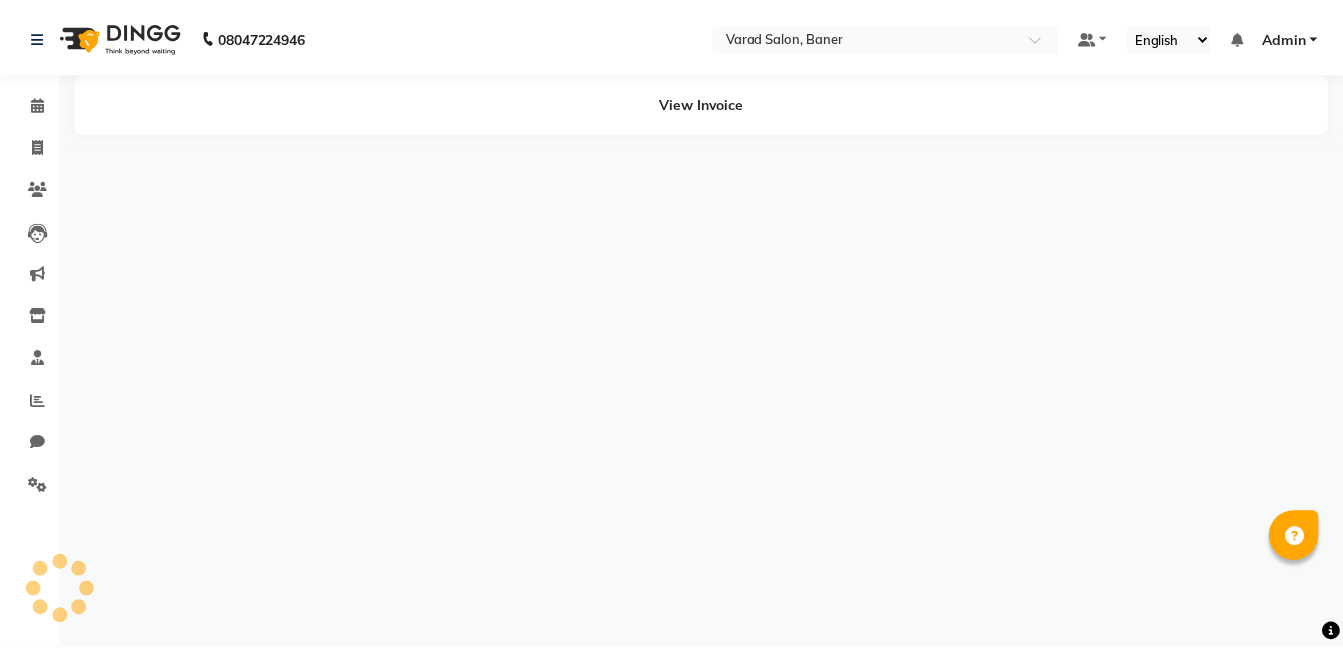 scroll, scrollTop: 0, scrollLeft: 0, axis: both 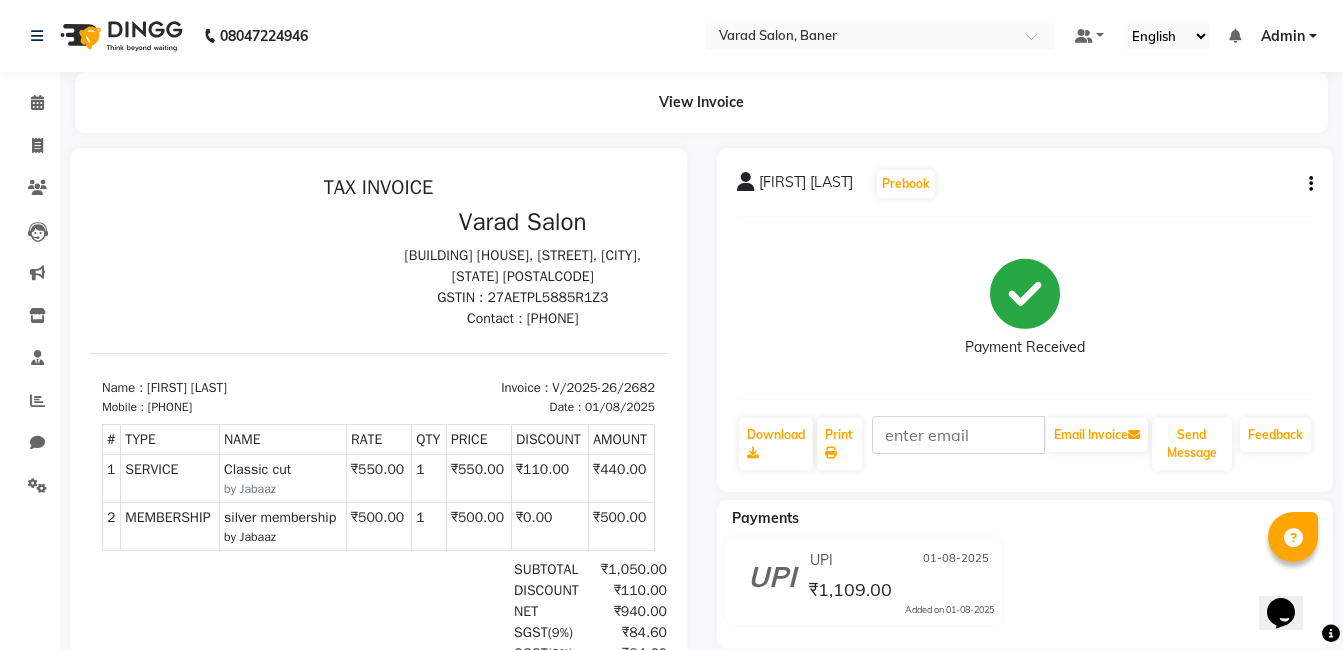 drag, startPoint x: 1298, startPoint y: 39, endPoint x: 1274, endPoint y: 72, distance: 40.804413 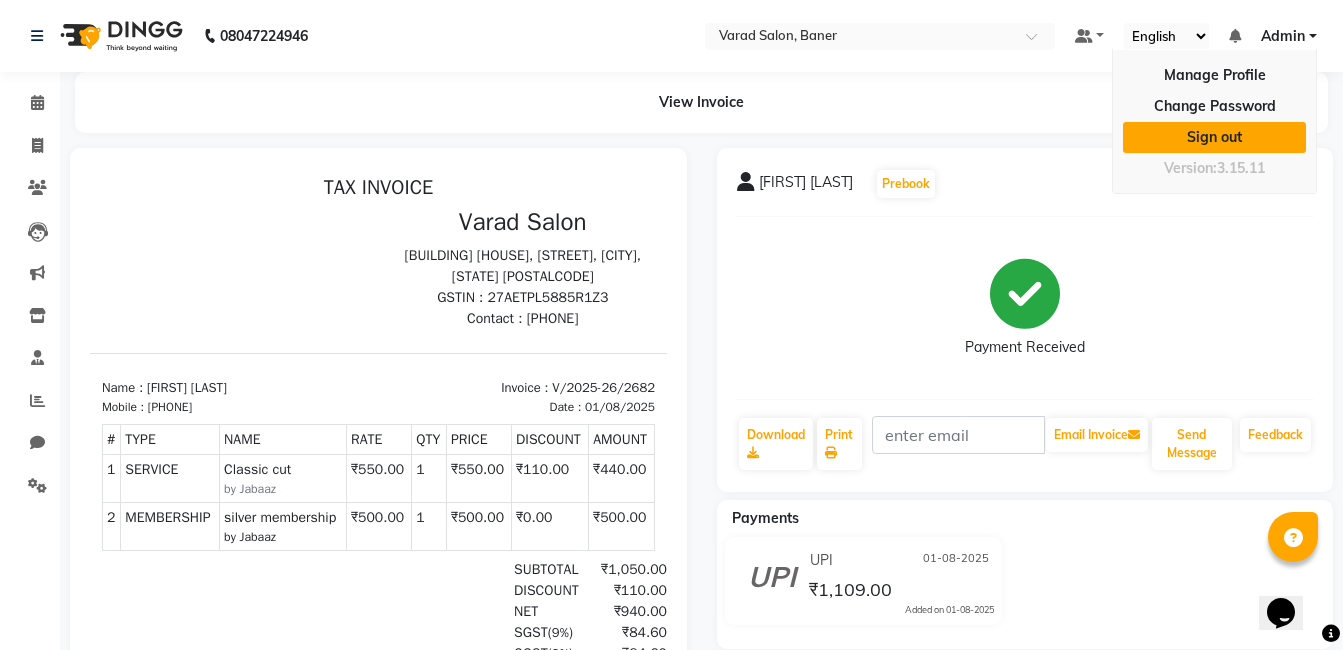 click on "Sign out" at bounding box center [1214, 137] 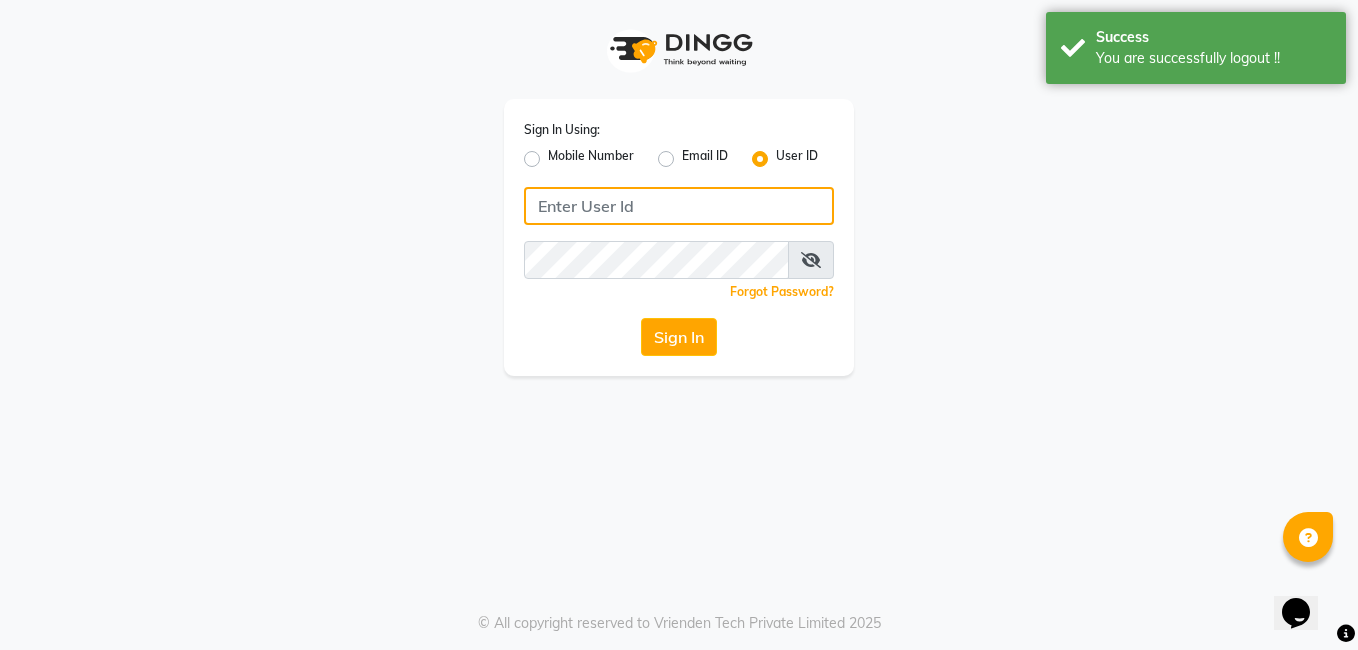 type on "8308252292" 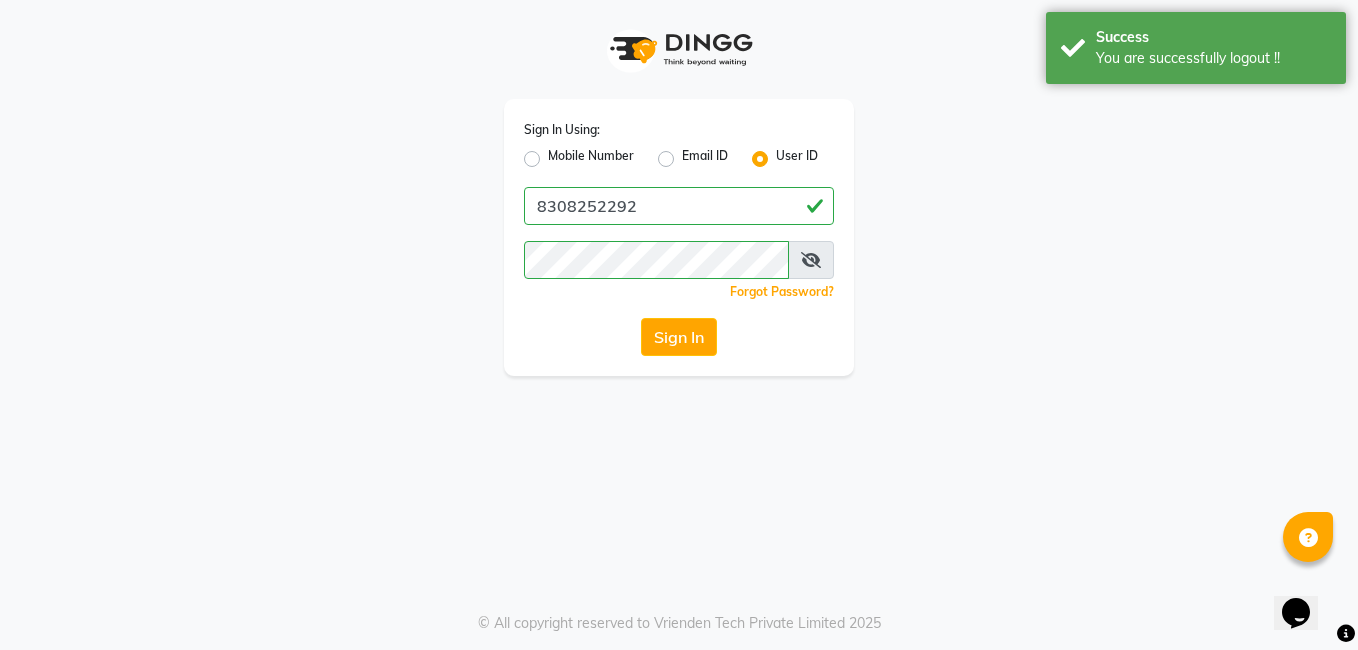 drag, startPoint x: 529, startPoint y: 159, endPoint x: 553, endPoint y: 179, distance: 31.241 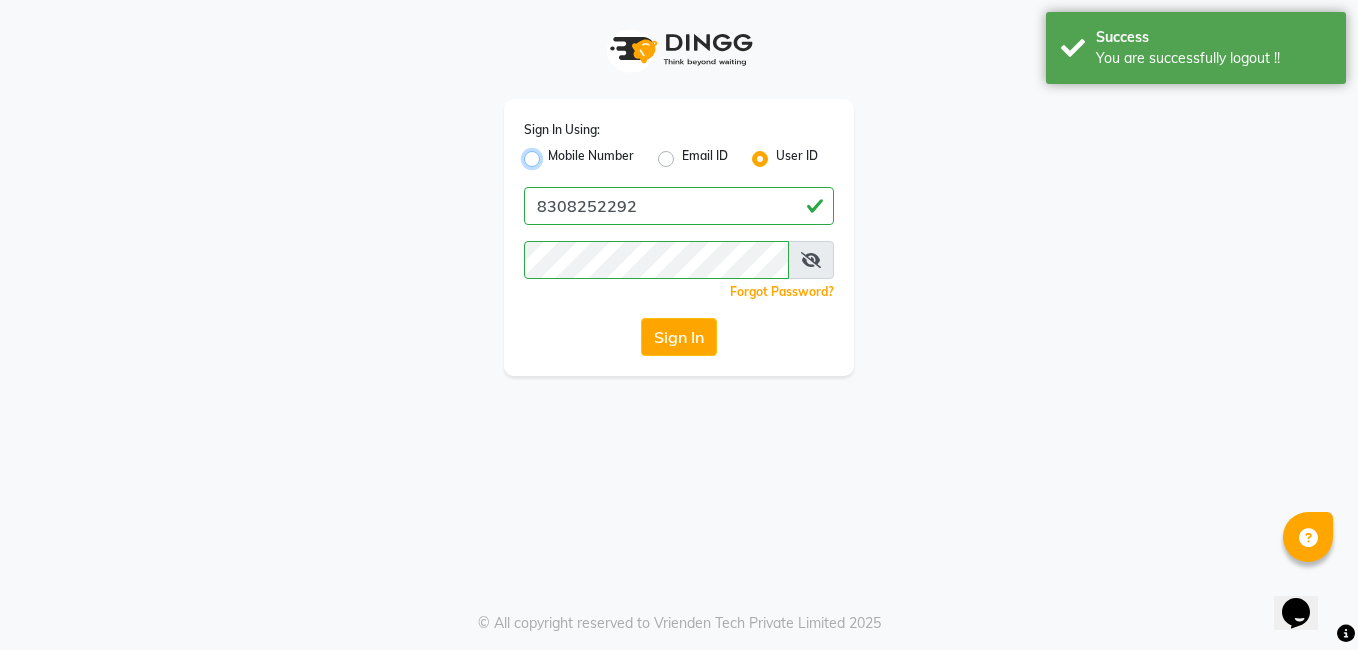radio on "true" 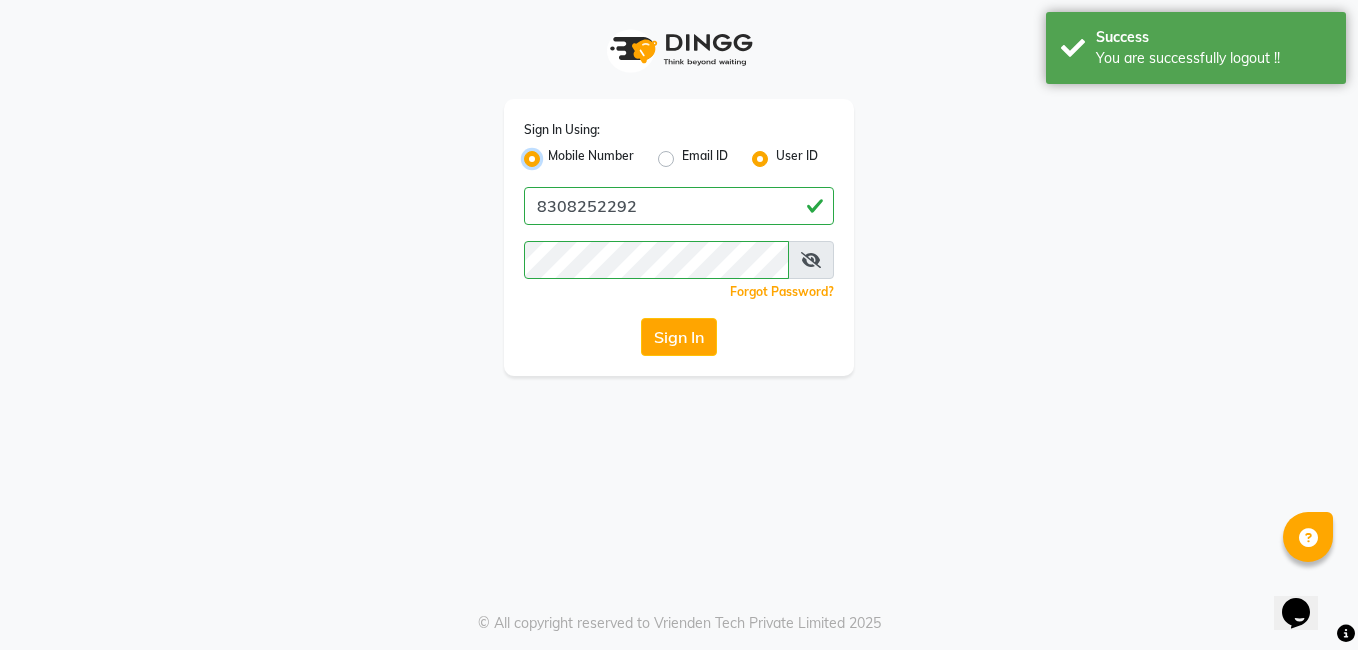 radio on "false" 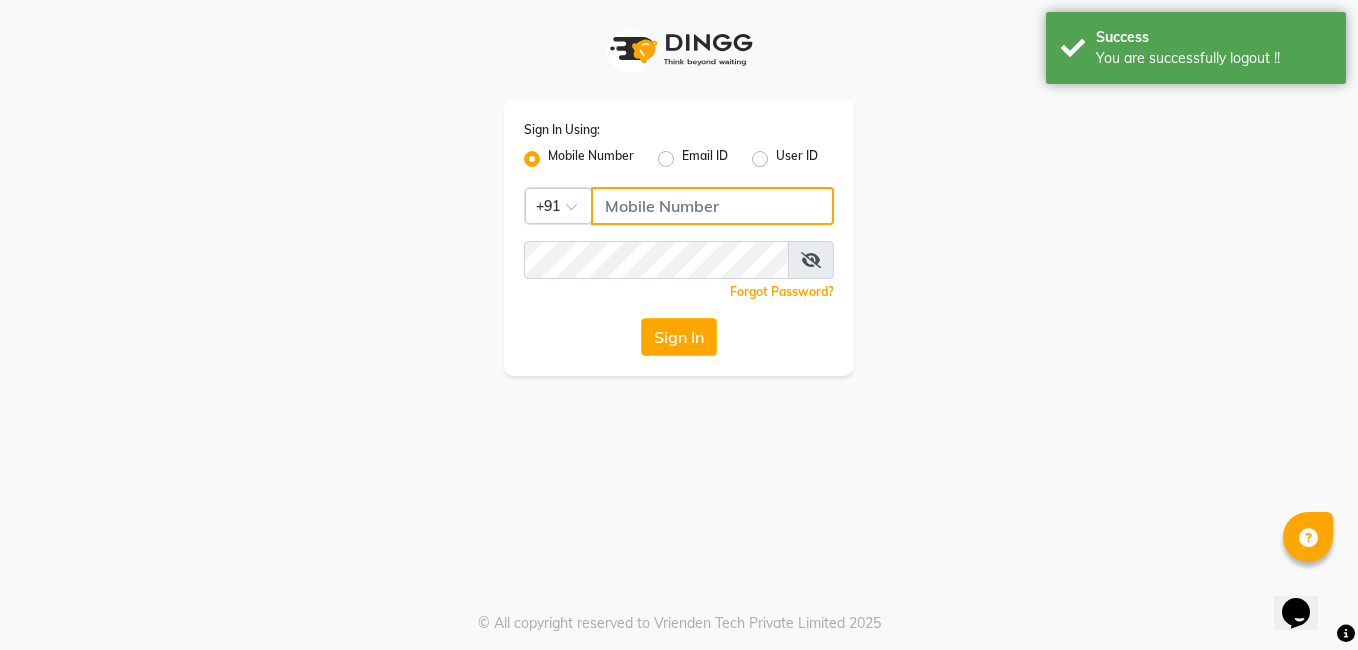 click 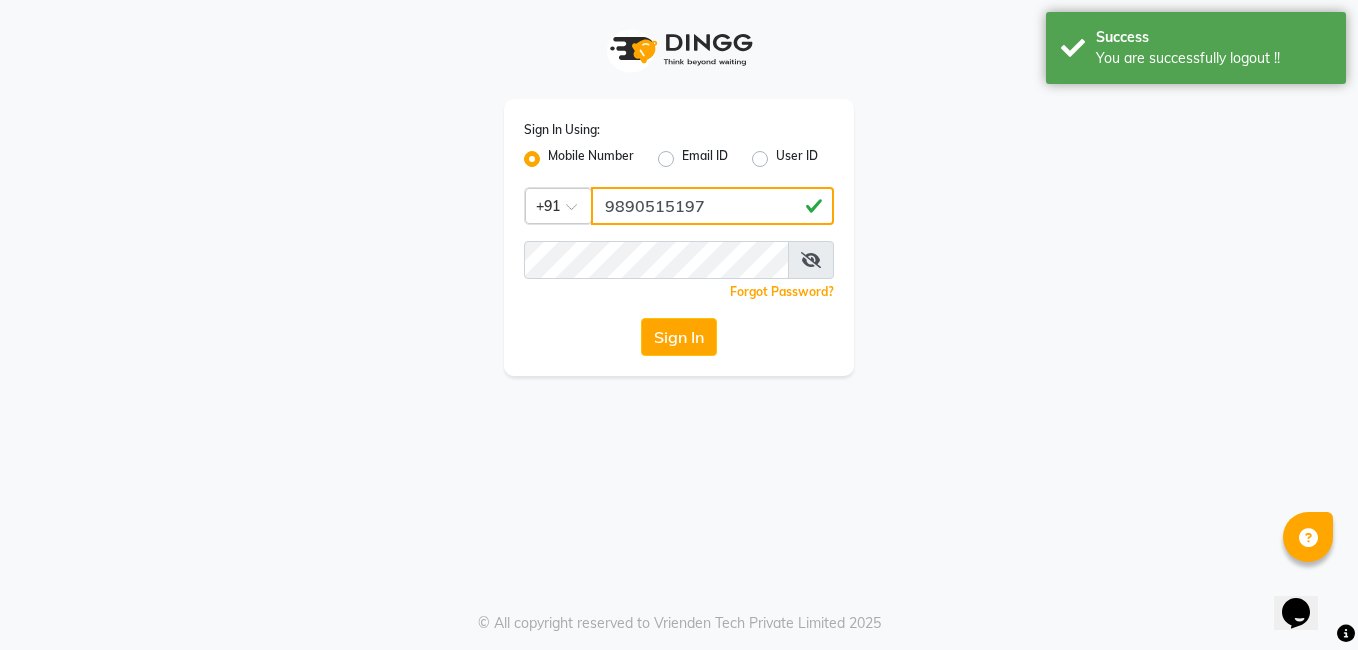 type on "9890515197" 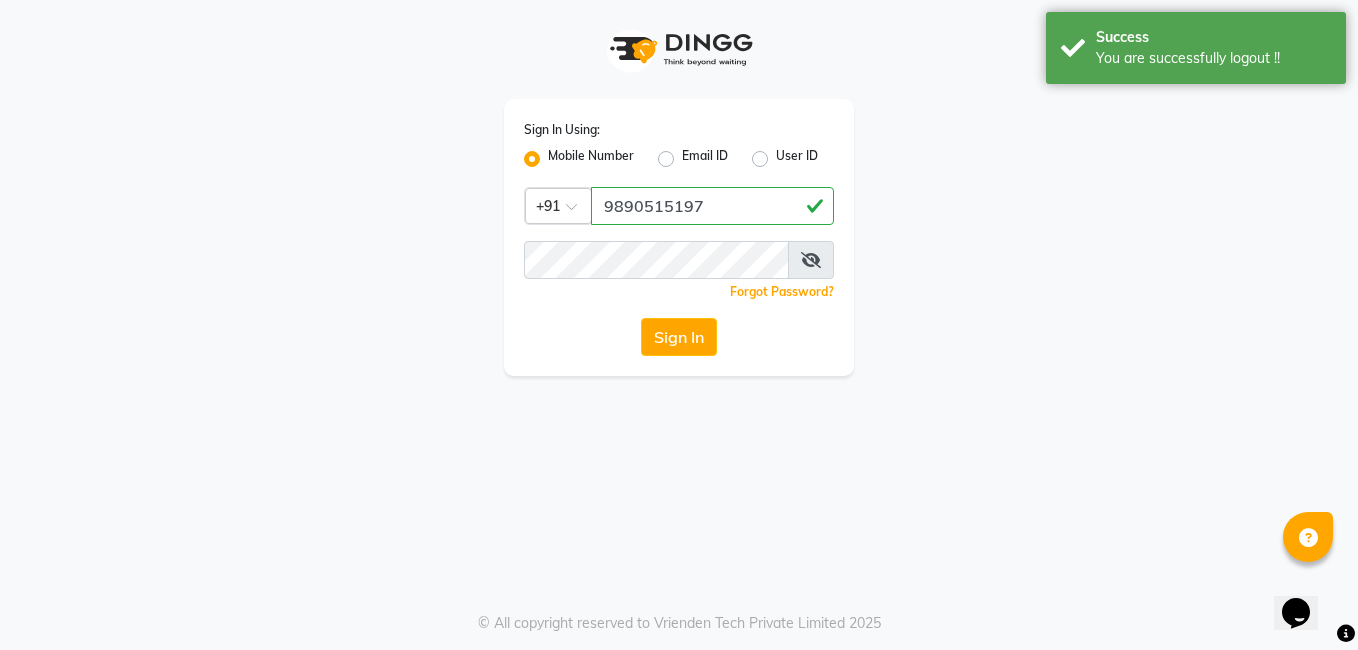 click on "Sign In Using: Mobile Number Email ID User ID Country Code × +91 9890515197  Remember me Forgot Password?  Sign In" 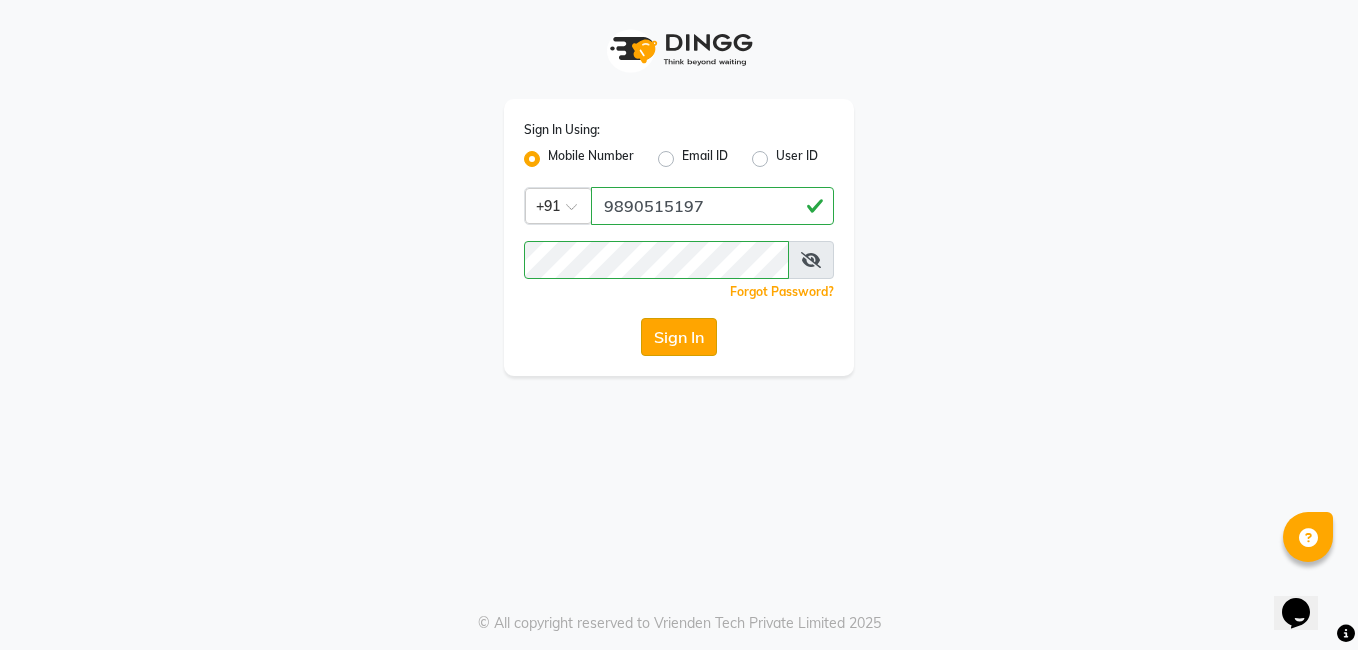 click on "Sign In" 